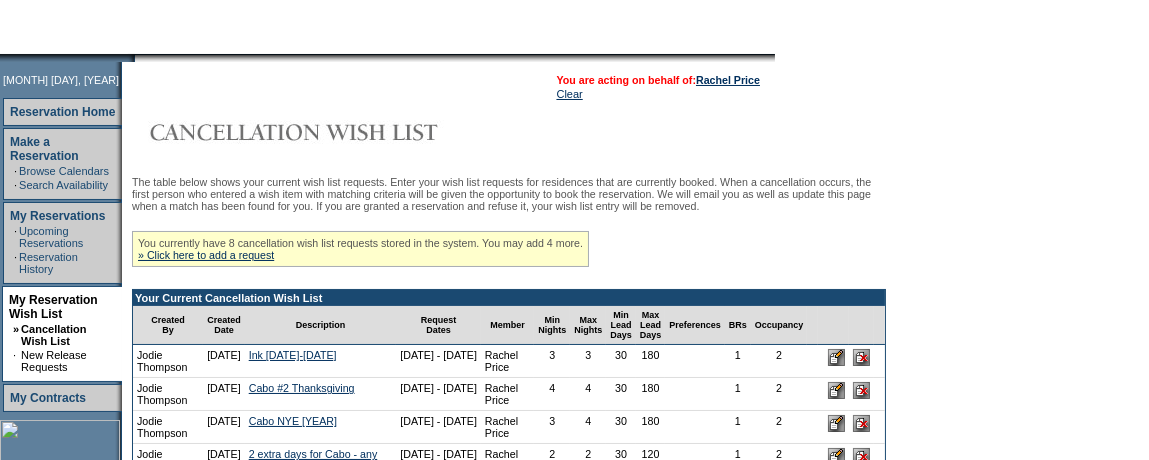 scroll, scrollTop: 0, scrollLeft: 0, axis: both 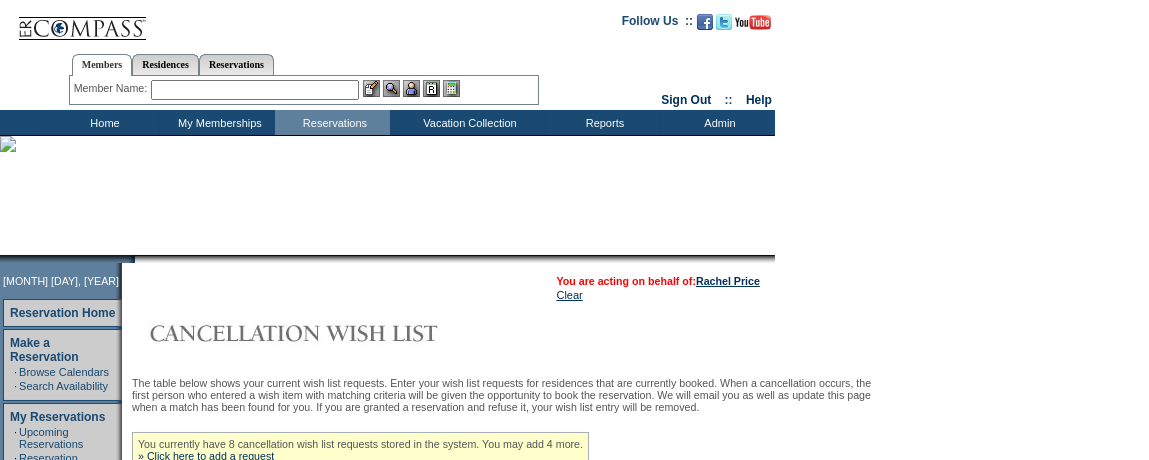 click at bounding box center [255, 90] 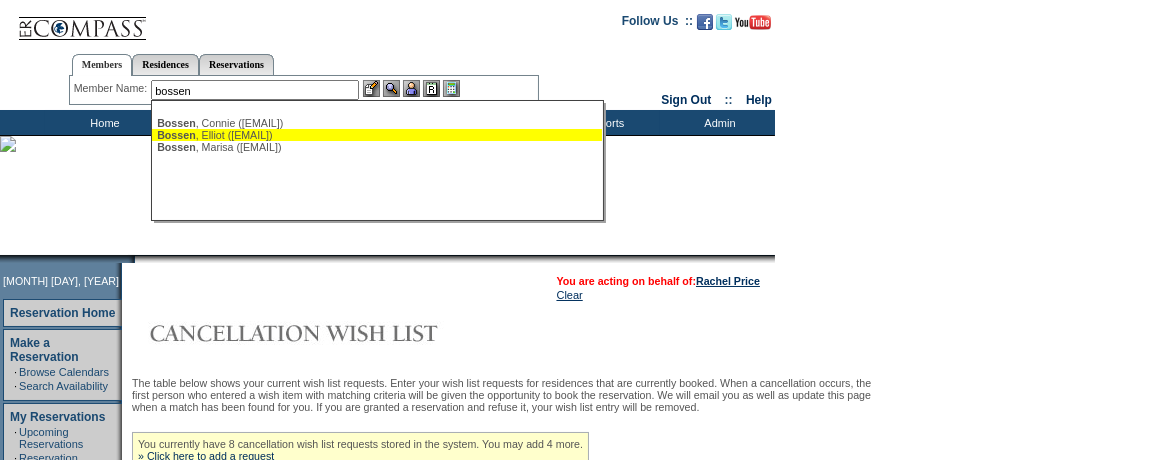 click on "Bossen , Elliot (ebossen@gmail.com)" at bounding box center (377, 135) 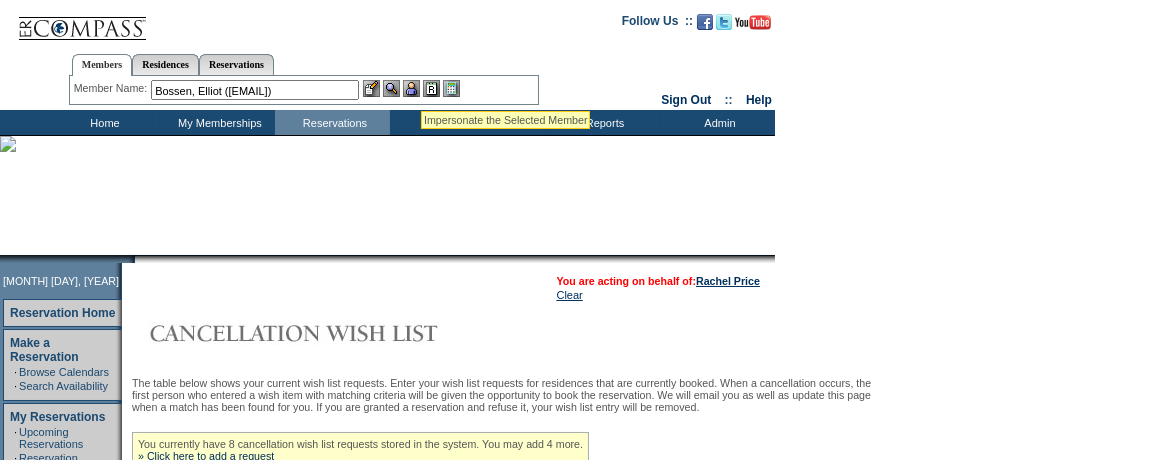 click at bounding box center [411, 88] 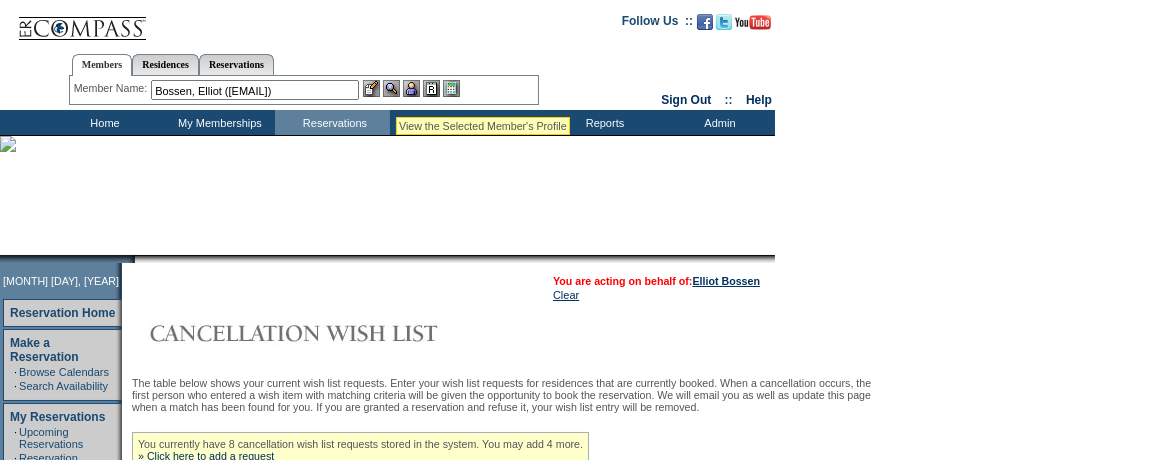 click at bounding box center [391, 88] 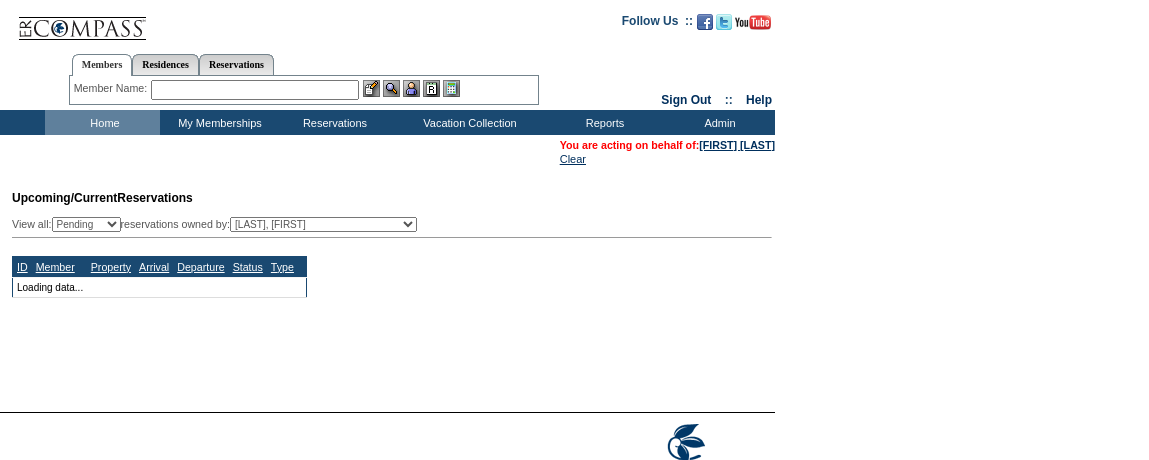 scroll, scrollTop: 0, scrollLeft: 0, axis: both 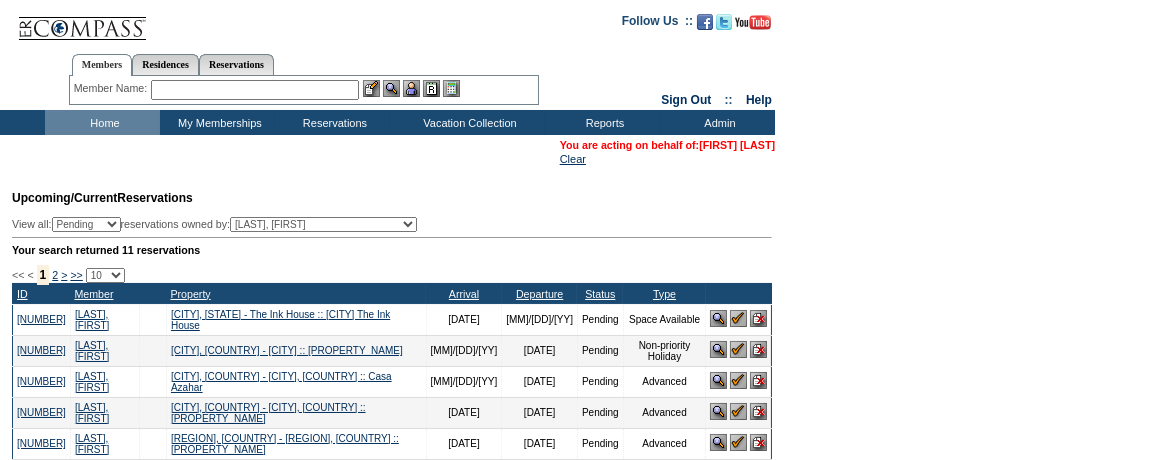 click on "[FIRST] [LAST]" at bounding box center [737, 145] 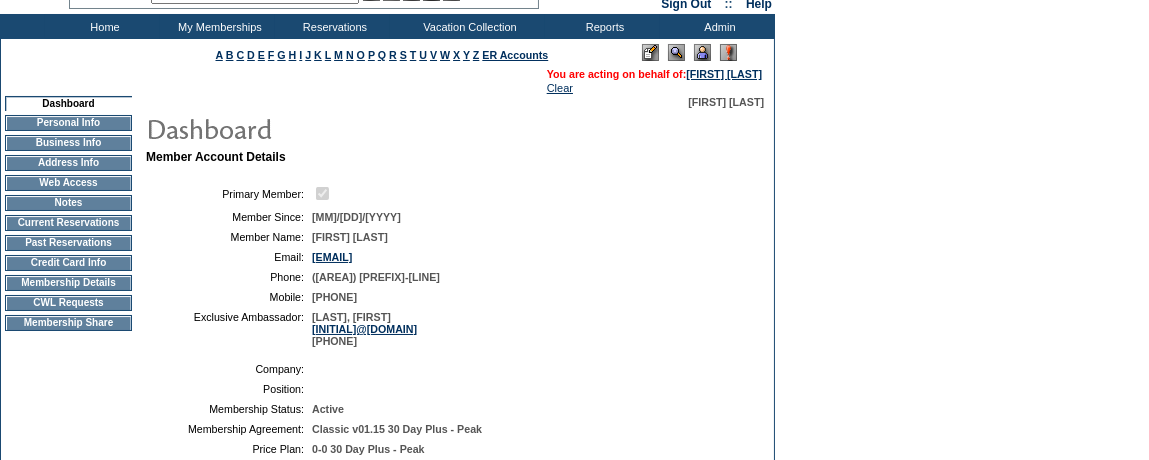 scroll, scrollTop: 81, scrollLeft: 0, axis: vertical 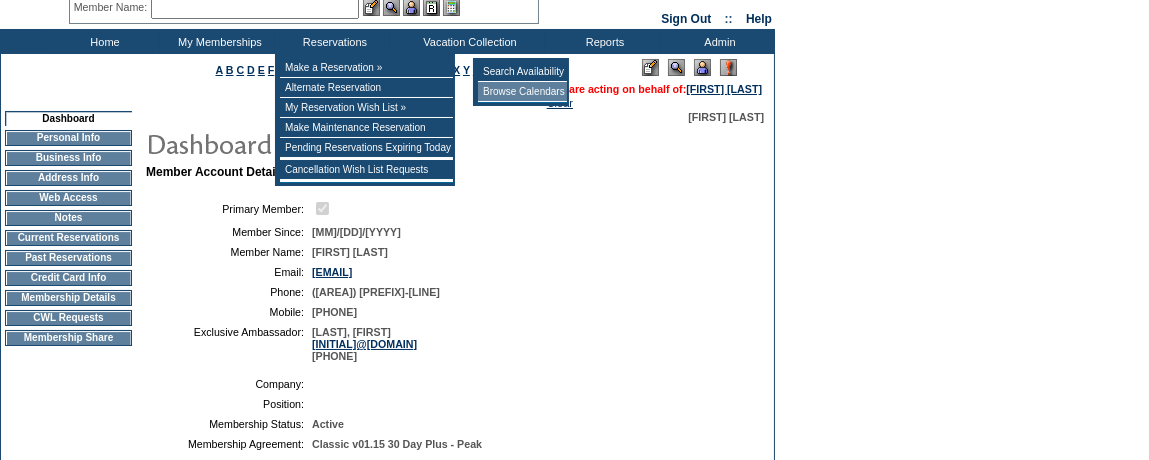 click on "Browse Calendars" at bounding box center (522, 92) 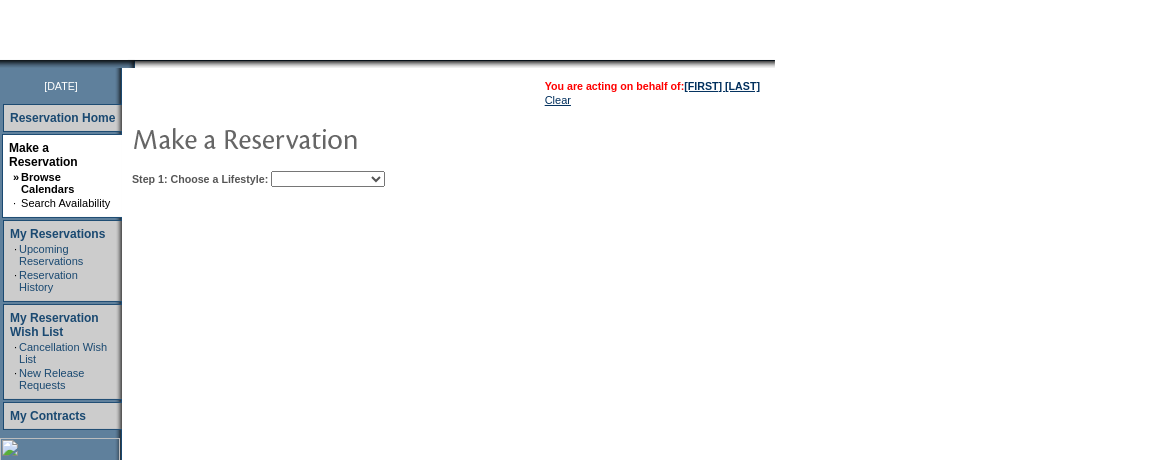 scroll, scrollTop: 199, scrollLeft: 0, axis: vertical 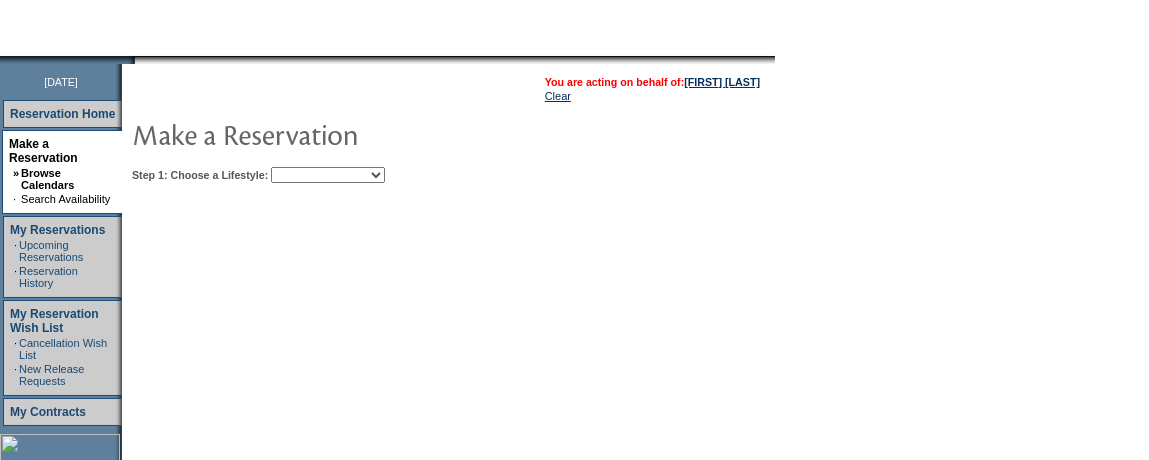 click on "[TYPE]
[TYPE]
[TYPE]
[TYPE]
[TYPE] for [TYPE]
[TYPE] for [TYPE]
[TYPE] for [TYPE]
[TYPE] in a [TYPE]" at bounding box center (328, 175) 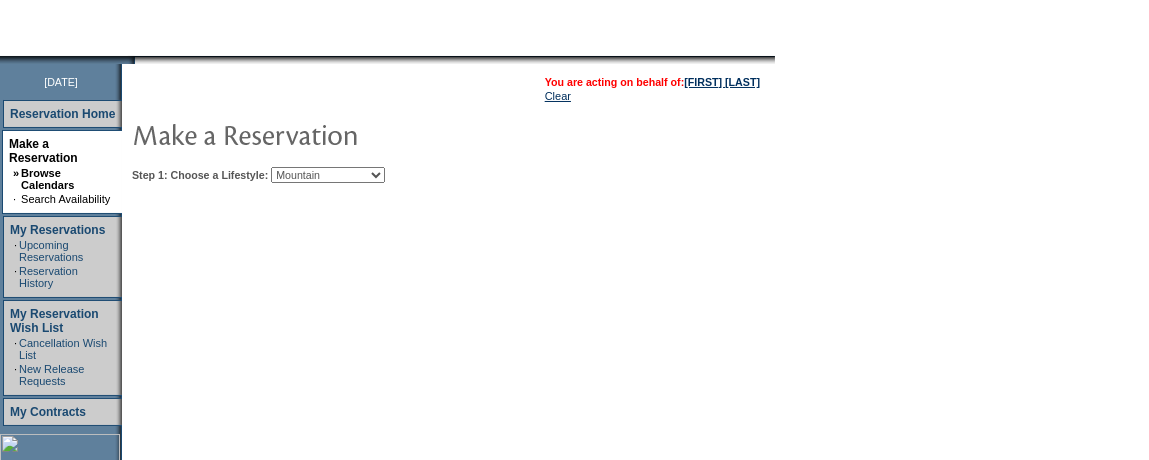 click on "[TYPE]
[TYPE]
[TYPE]
[TYPE]
[TYPE] for [TYPE]
[TYPE] for [TYPE]
[TYPE] for [TYPE]
[TYPE] in a [TYPE]" at bounding box center (328, 175) 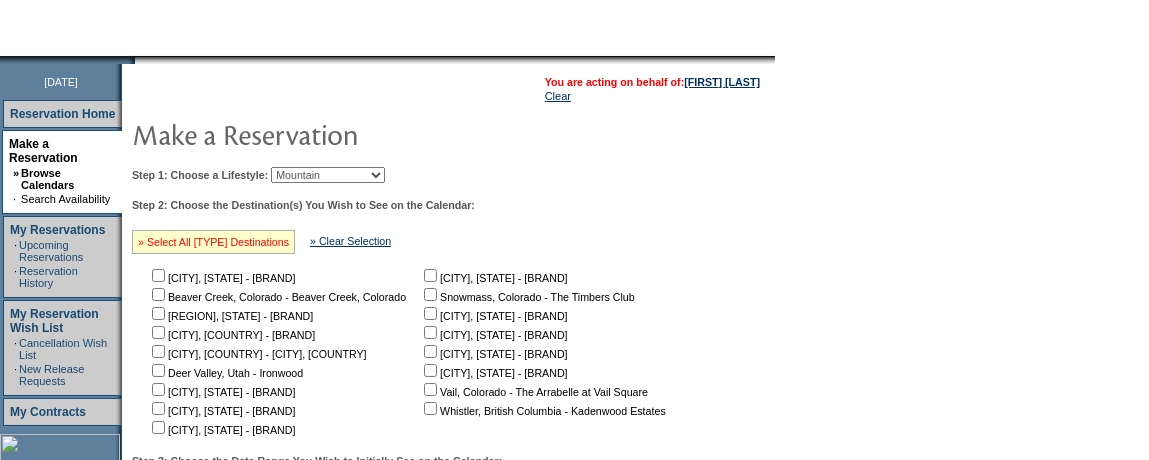click on "» Select All [TYPE] Destinations" at bounding box center [213, 242] 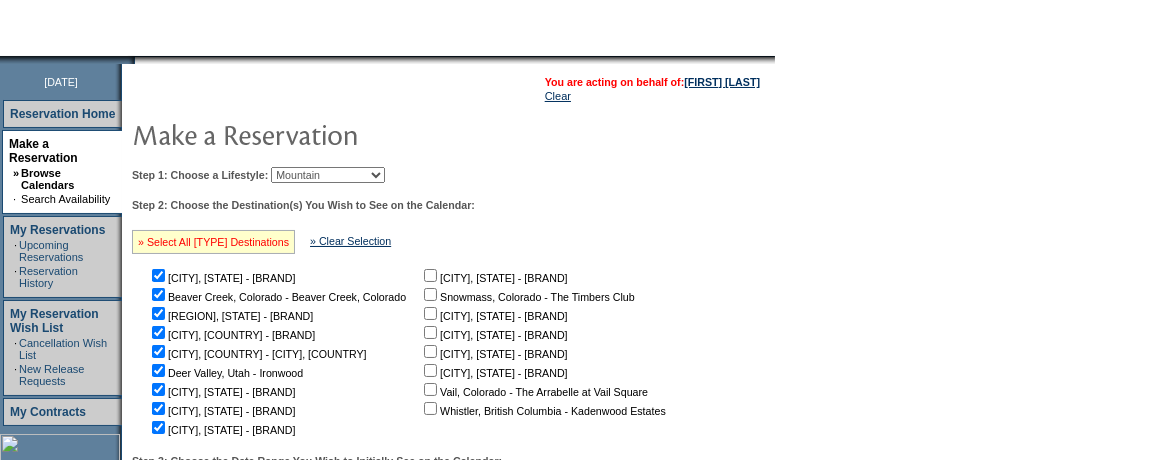 checkbox on "true" 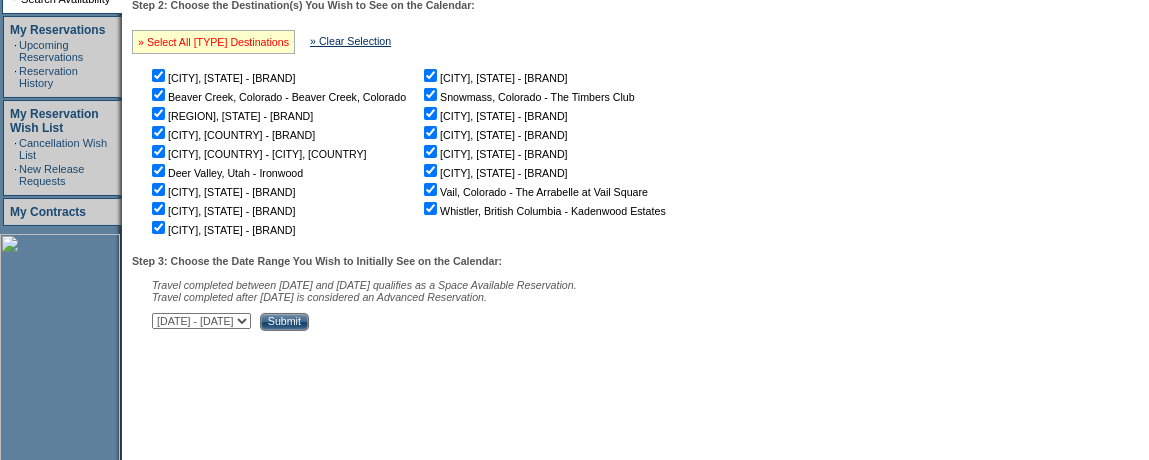 scroll, scrollTop: 599, scrollLeft: 0, axis: vertical 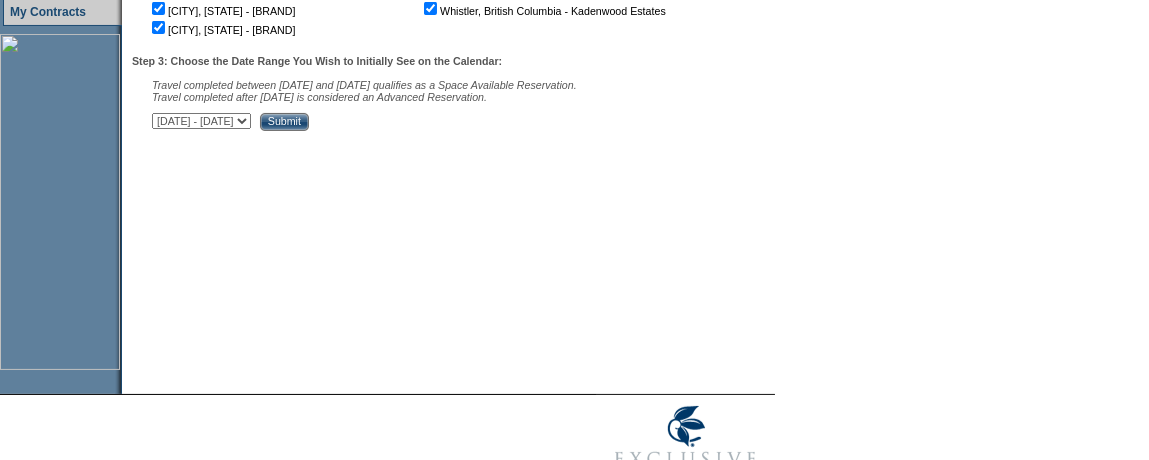 click on "Submit" at bounding box center (284, 122) 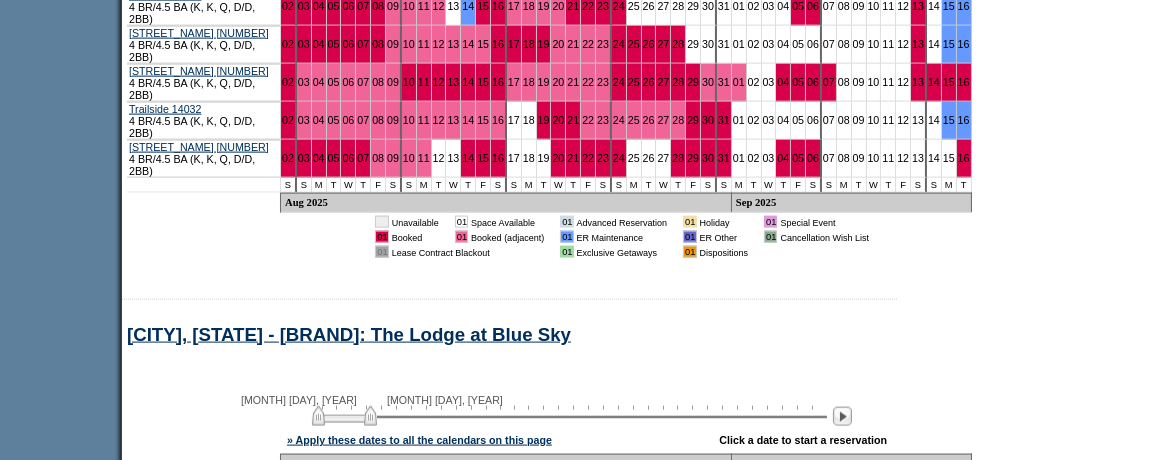 scroll, scrollTop: 4799, scrollLeft: 0, axis: vertical 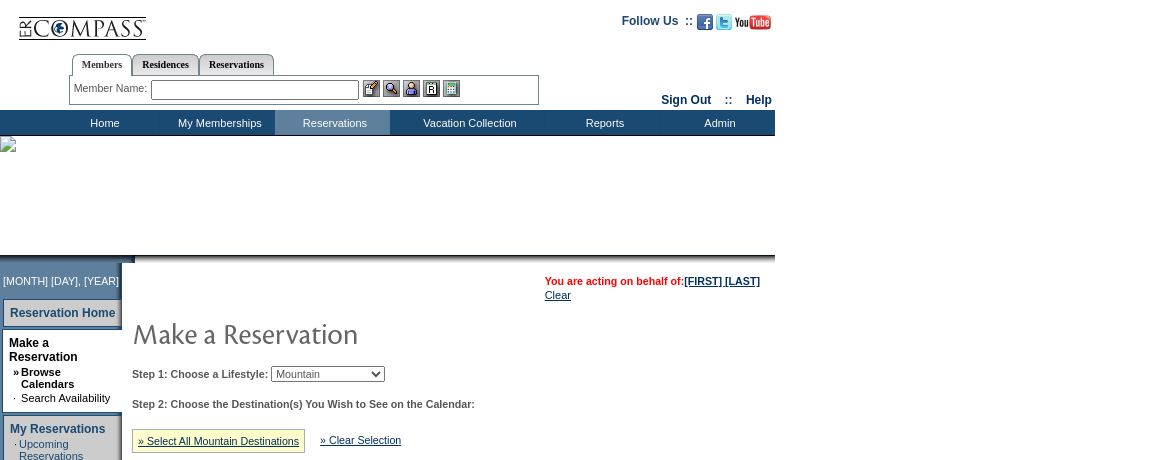 click on "Beach
Leisure
Metropolitan
Mountain
OIAL for Adventure
OIAL for Couples
OIAL for Families
Once in a Lifetime" at bounding box center [328, 374] 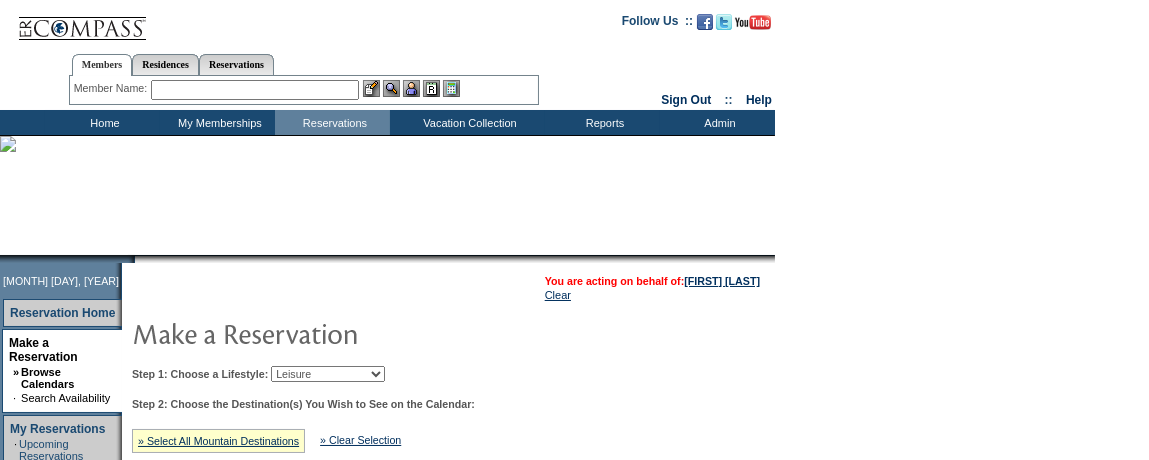 click on "Beach
Leisure
Metropolitan
Mountain
OIAL for Adventure
OIAL for Couples
OIAL for Families
Once in a Lifetime" at bounding box center [328, 374] 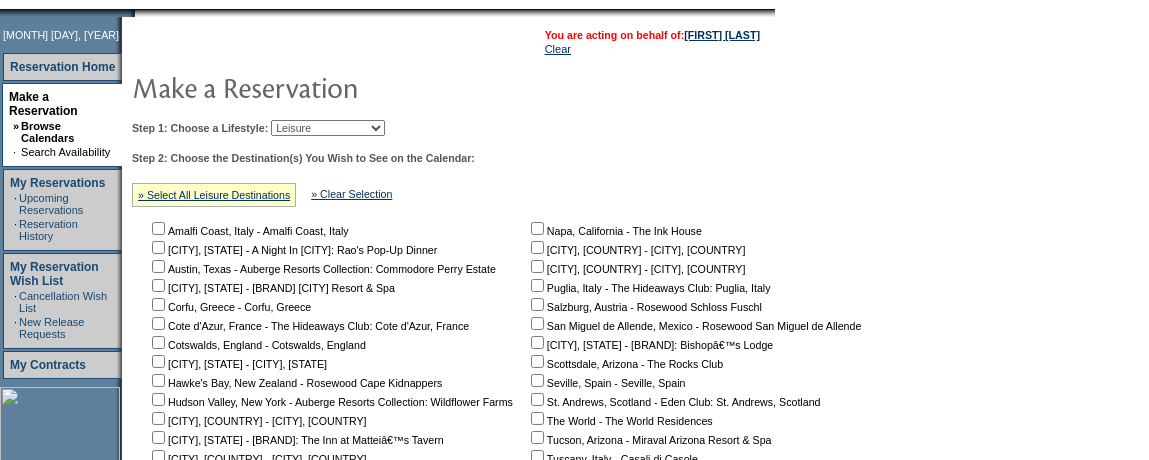 scroll, scrollTop: 299, scrollLeft: 0, axis: vertical 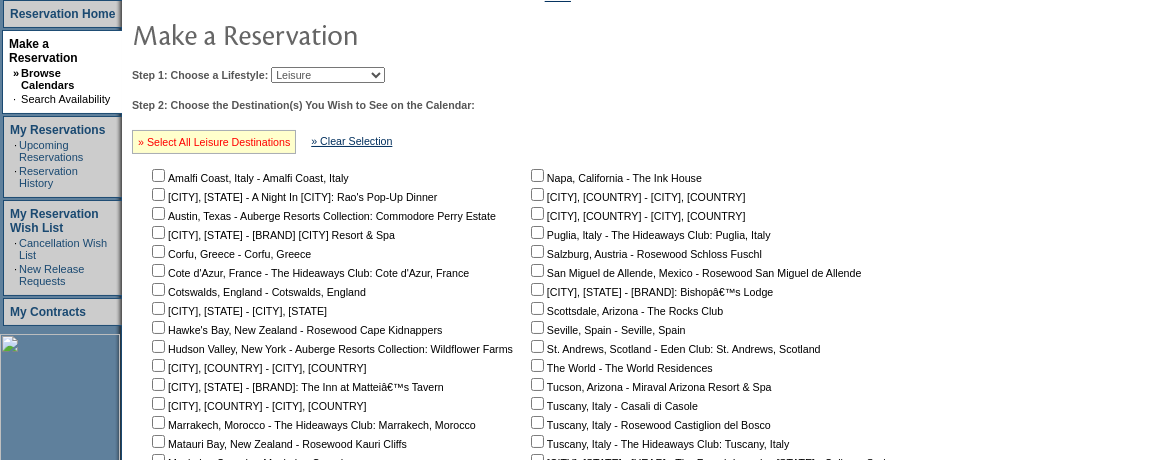 click on "» Select All Leisure Destinations" at bounding box center [214, 142] 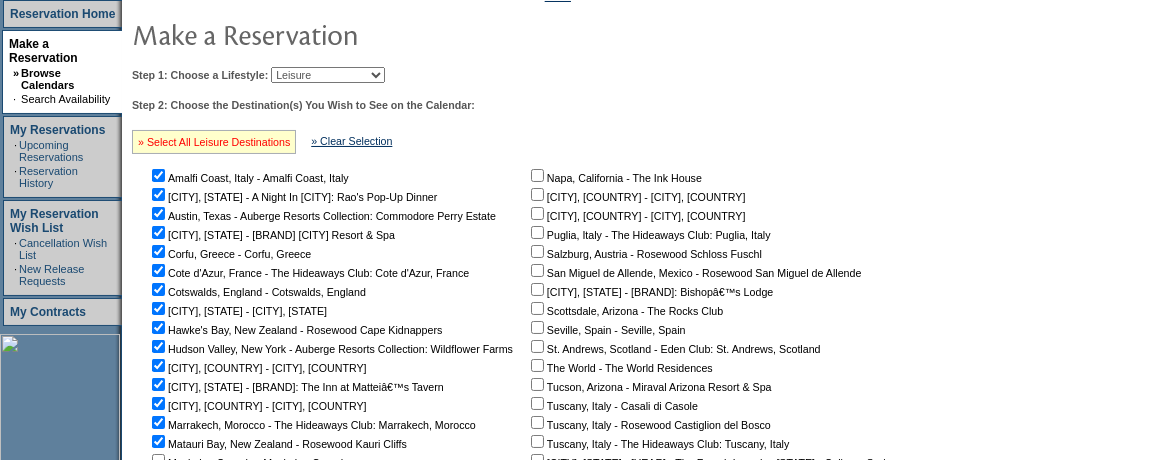 checkbox on "true" 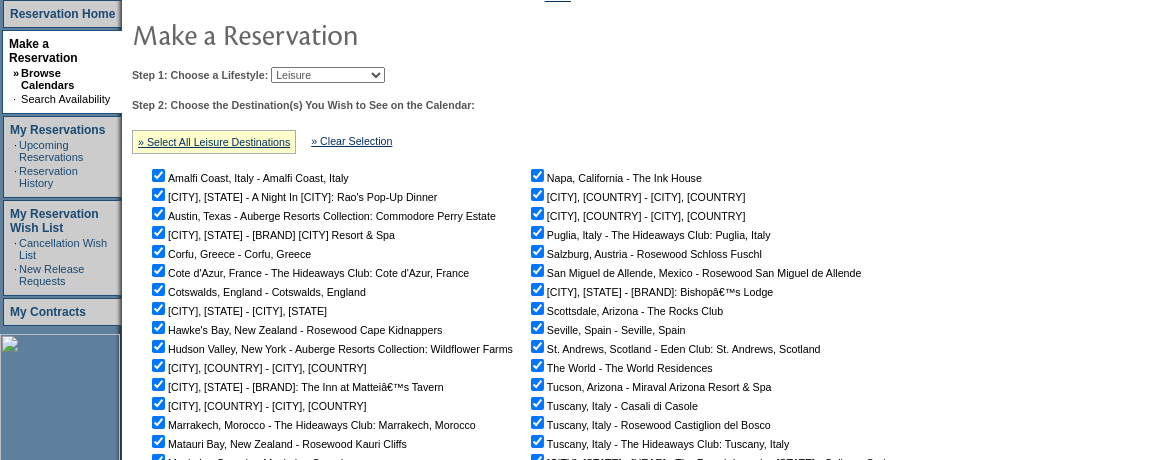 scroll, scrollTop: 799, scrollLeft: 0, axis: vertical 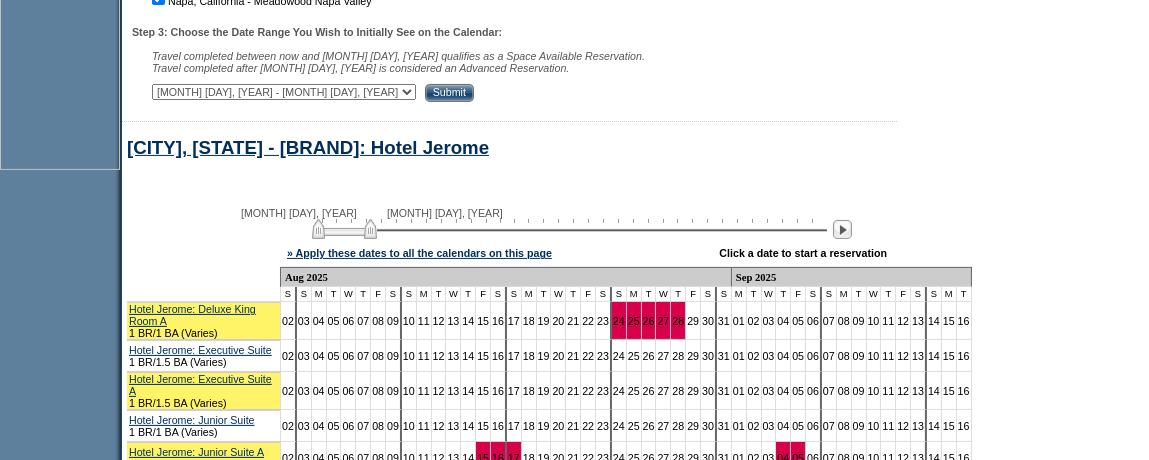click on "Submit" at bounding box center (449, 93) 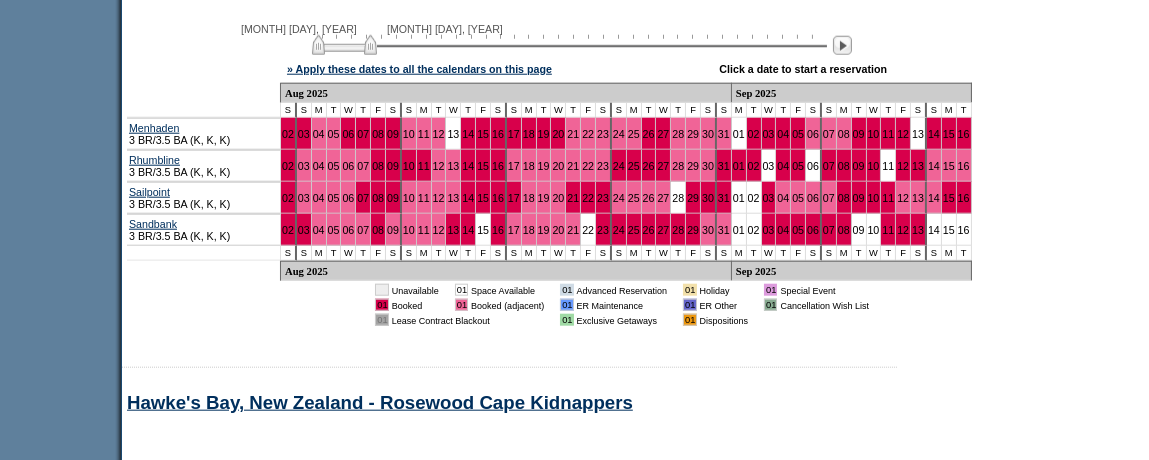 scroll, scrollTop: 3599, scrollLeft: 0, axis: vertical 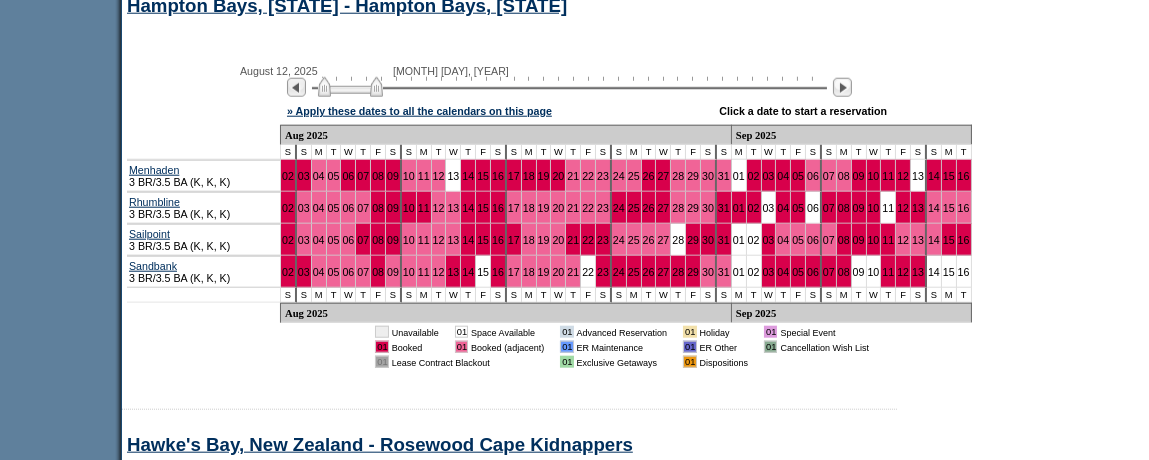 click at bounding box center (350, 87) 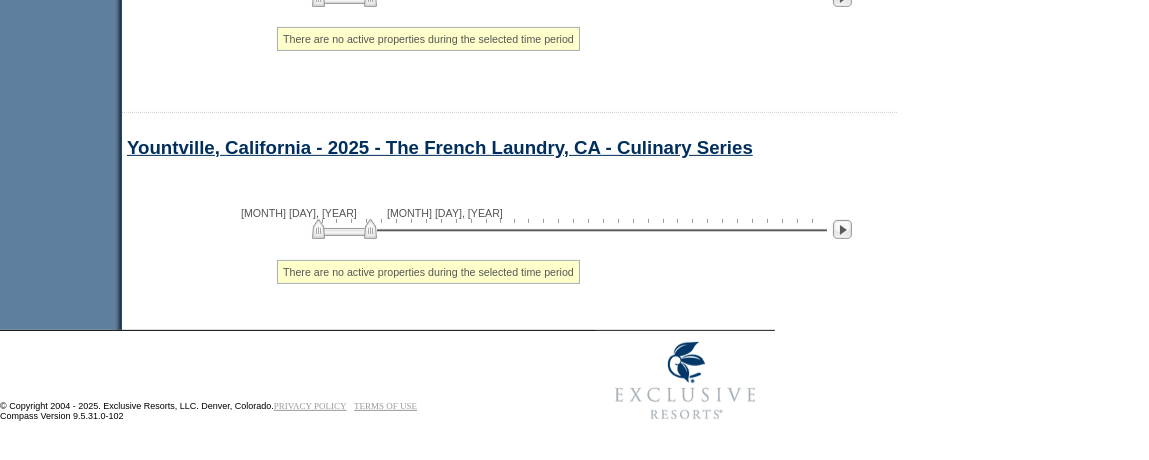 scroll, scrollTop: 14245, scrollLeft: 0, axis: vertical 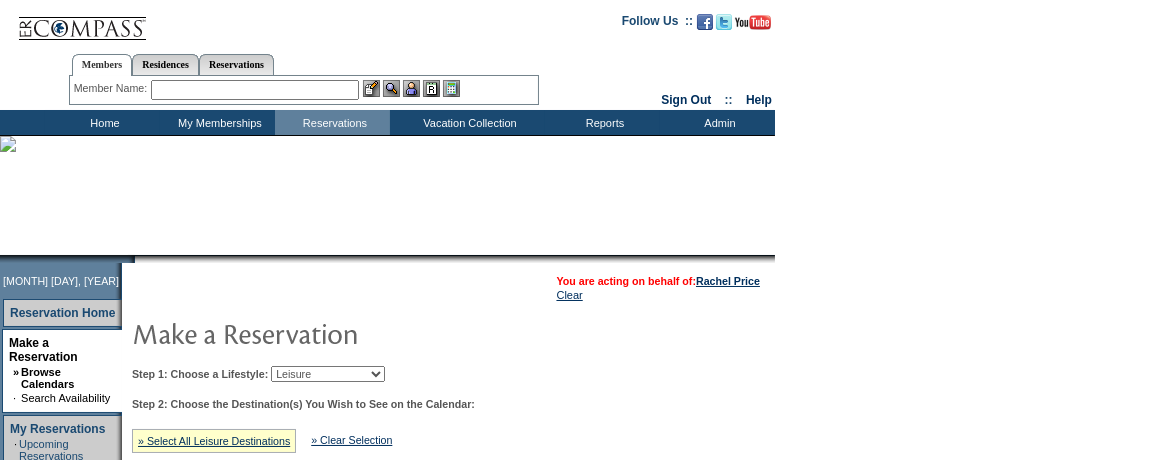 click on "Beach
Leisure
Metropolitan
Mountain
OIAL for Adventure
OIAL for Couples
OIAL for Families
Once in a Lifetime" at bounding box center (328, 374) 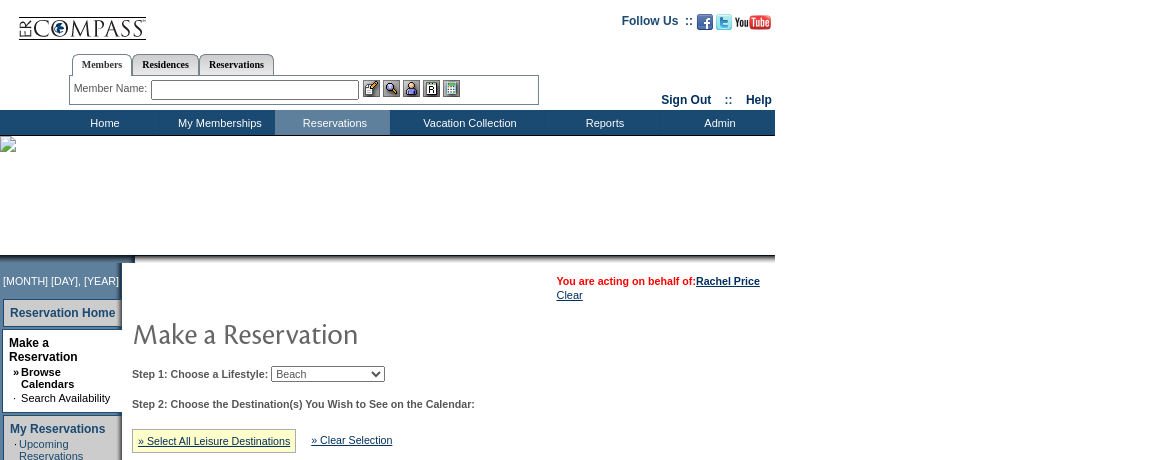 click on "Beach
Leisure
Metropolitan
Mountain
OIAL for Adventure
OIAL for Couples
OIAL for Families
Once in a Lifetime" at bounding box center [328, 374] 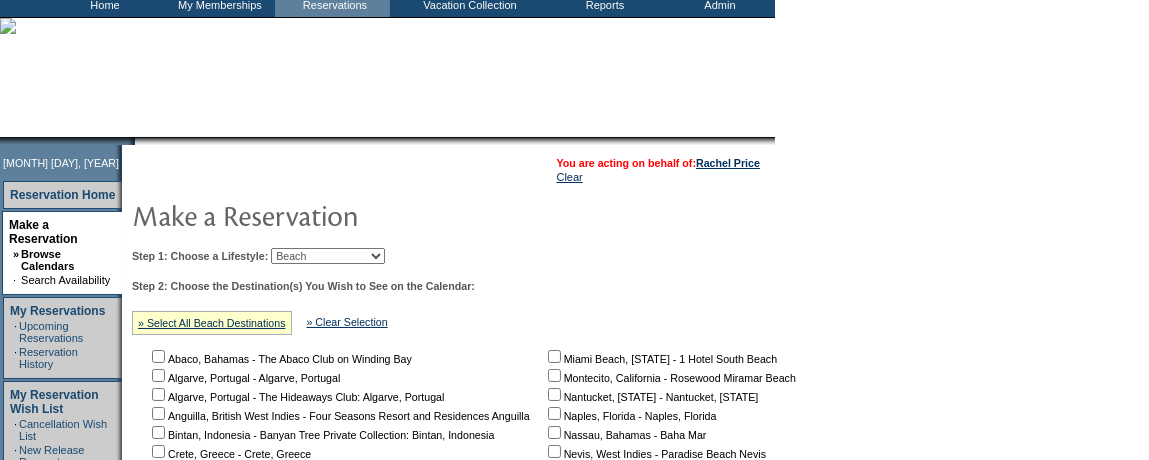 scroll, scrollTop: 299, scrollLeft: 0, axis: vertical 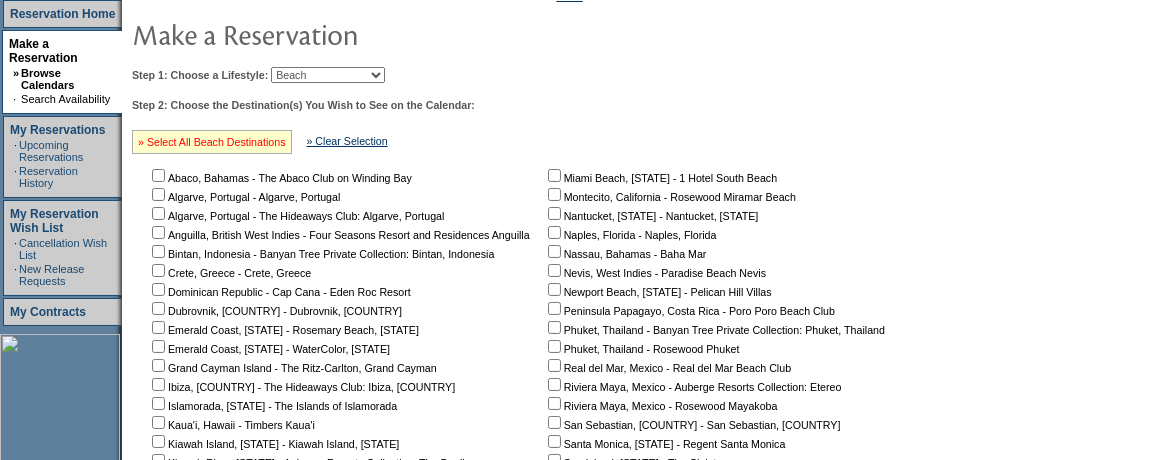 click on "» Select All Beach Destinations" at bounding box center [212, 142] 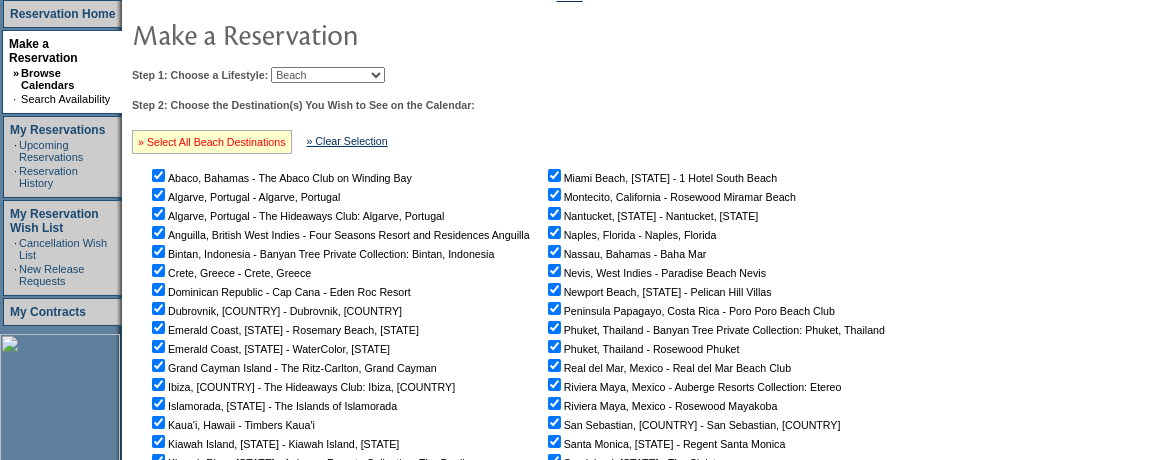 checkbox on "true" 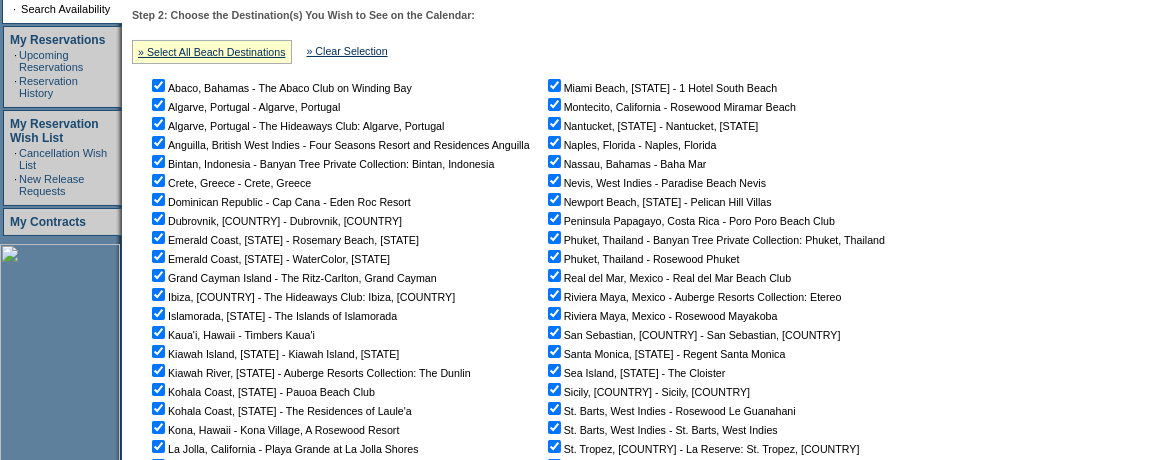 scroll, scrollTop: 699, scrollLeft: 0, axis: vertical 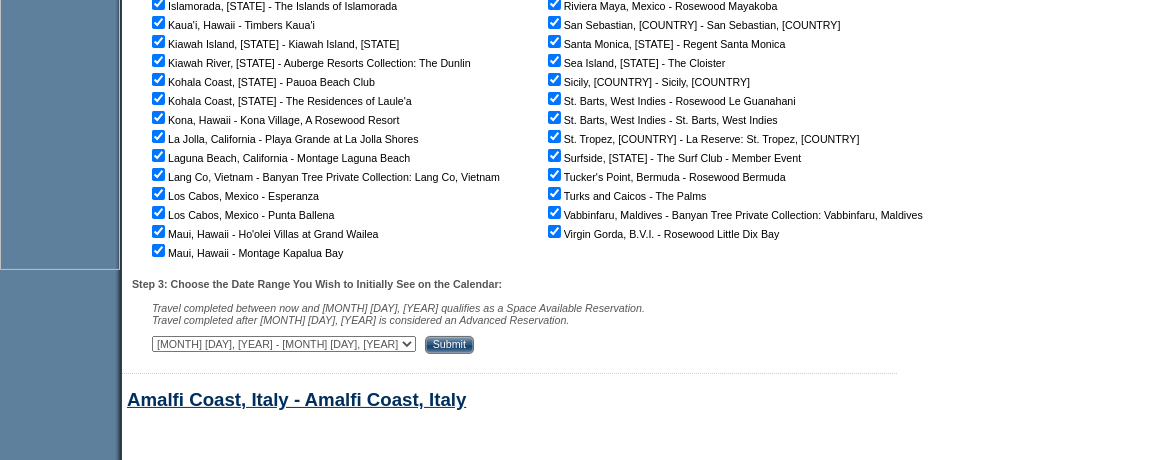 click on "Submit" at bounding box center (449, 345) 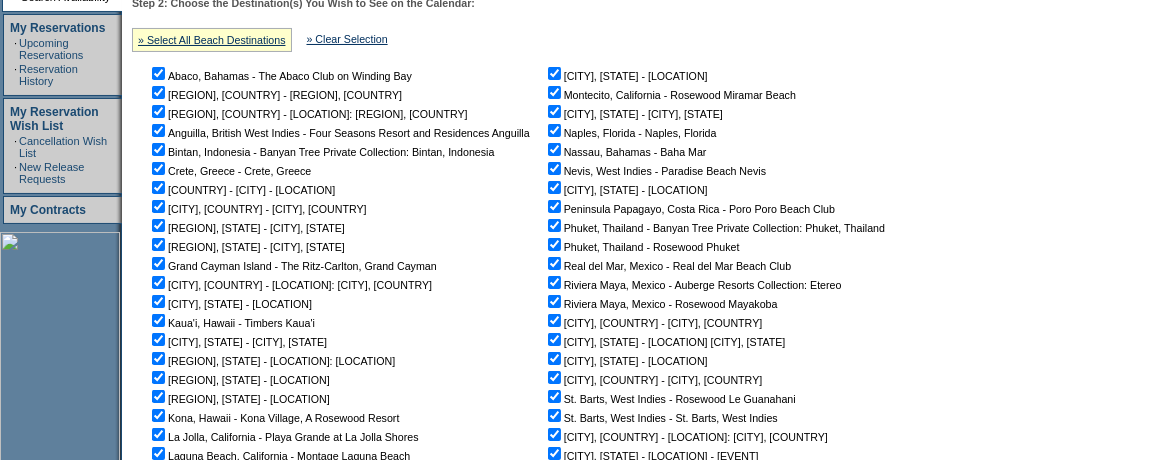 scroll, scrollTop: 801, scrollLeft: 0, axis: vertical 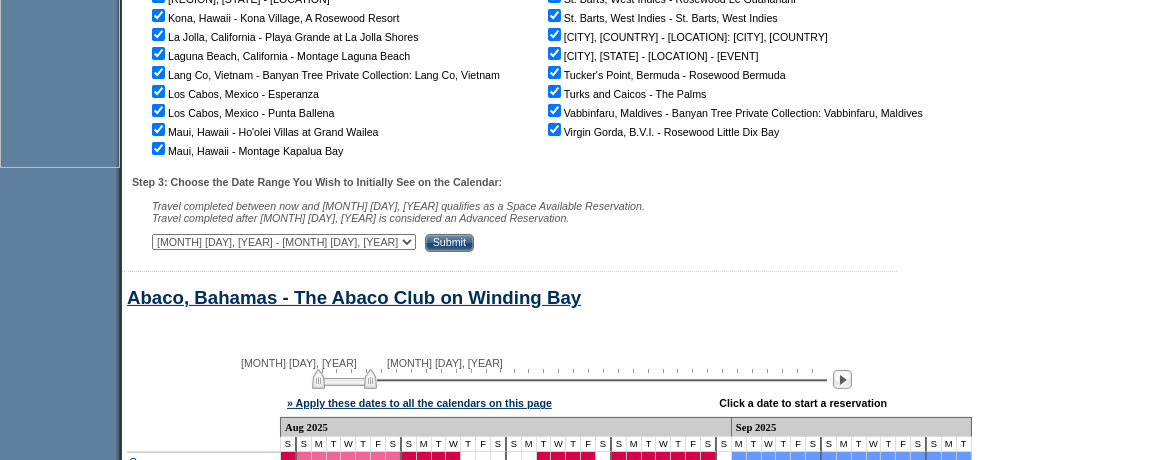 click at bounding box center [344, 379] 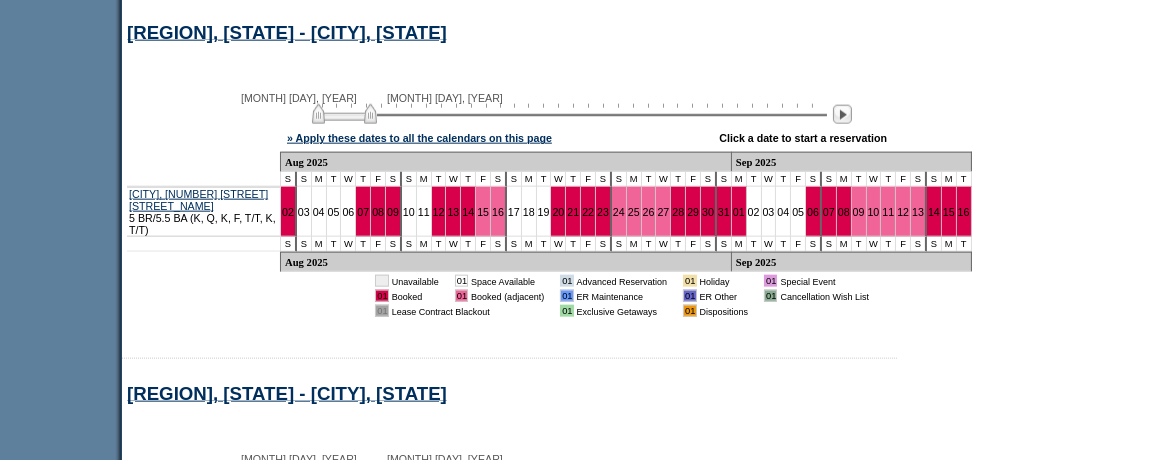 scroll, scrollTop: 4201, scrollLeft: 0, axis: vertical 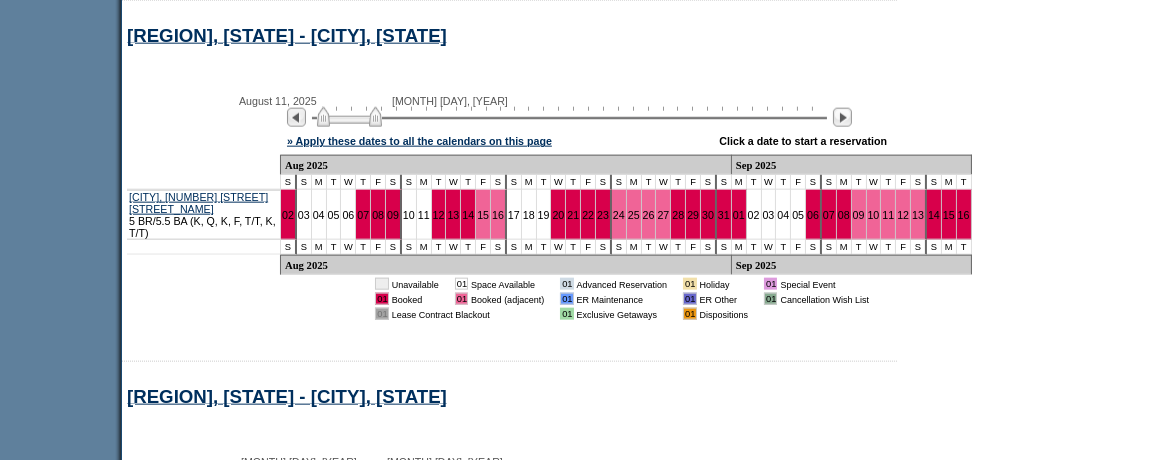 click at bounding box center (349, 117) 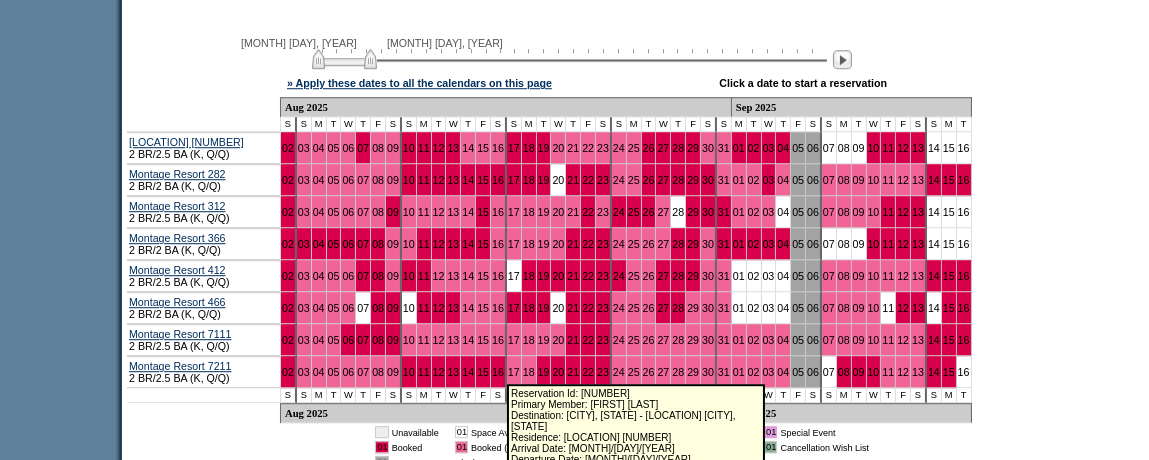 scroll, scrollTop: 9901, scrollLeft: 0, axis: vertical 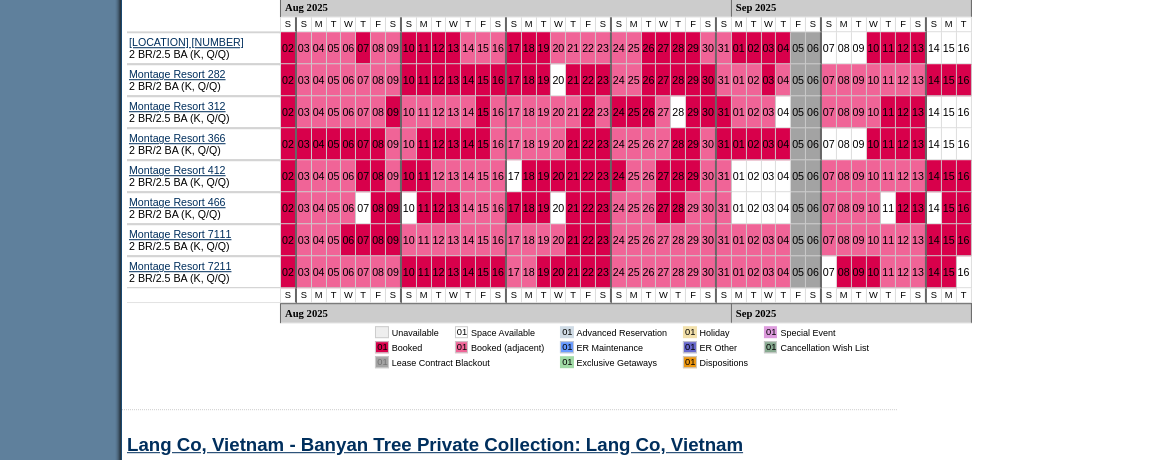 click at bounding box center (350, -41) 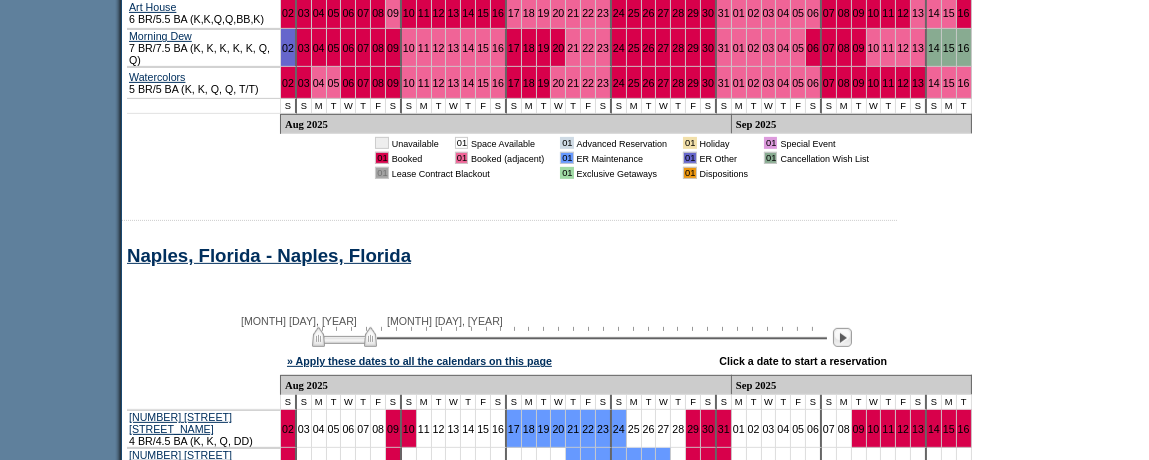scroll, scrollTop: 14101, scrollLeft: 0, axis: vertical 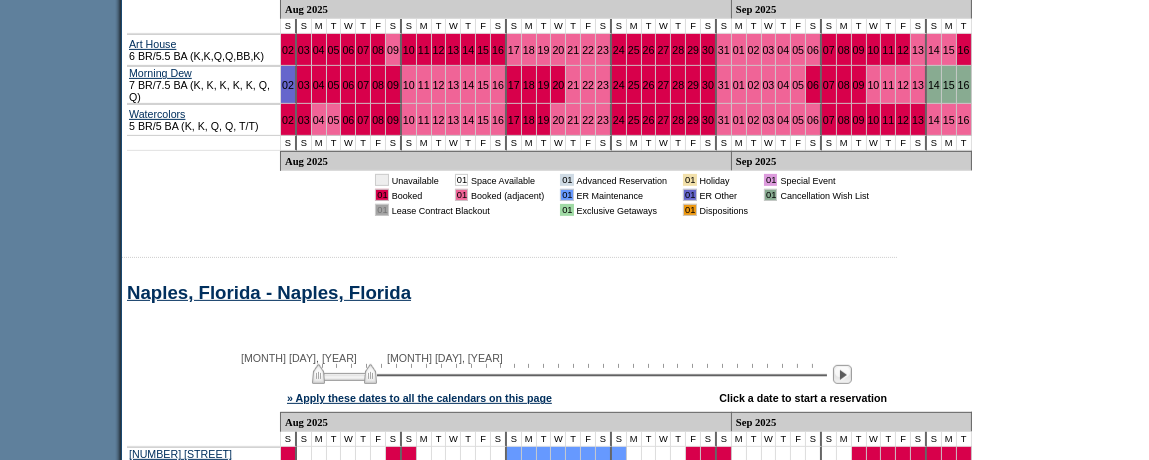 click at bounding box center (842, -39) 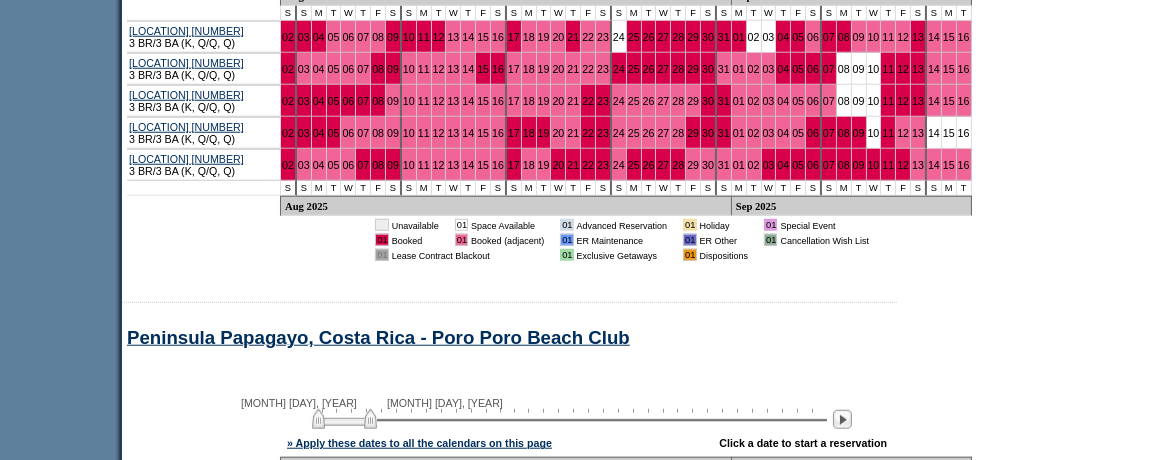 scroll, scrollTop: 15801, scrollLeft: 0, axis: vertical 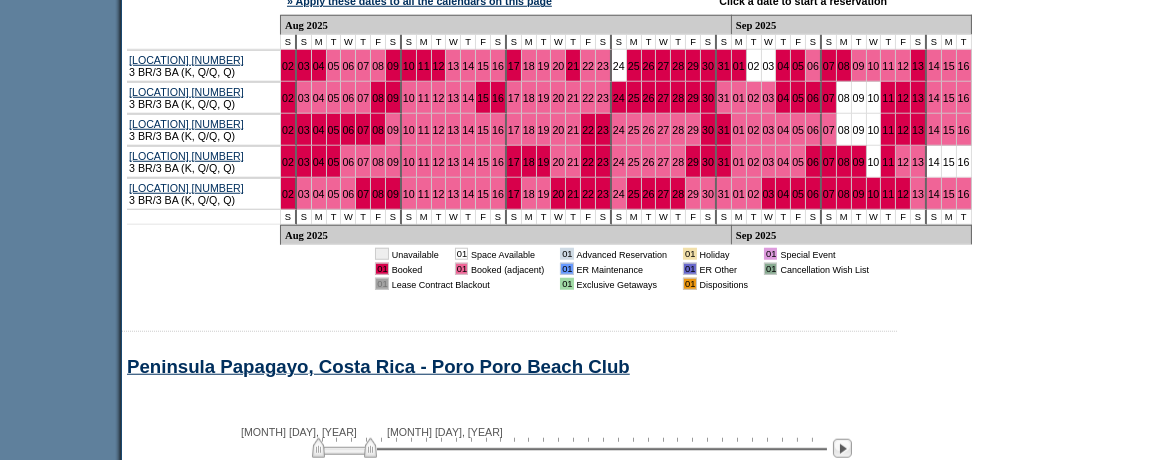 click at bounding box center (352, -23) 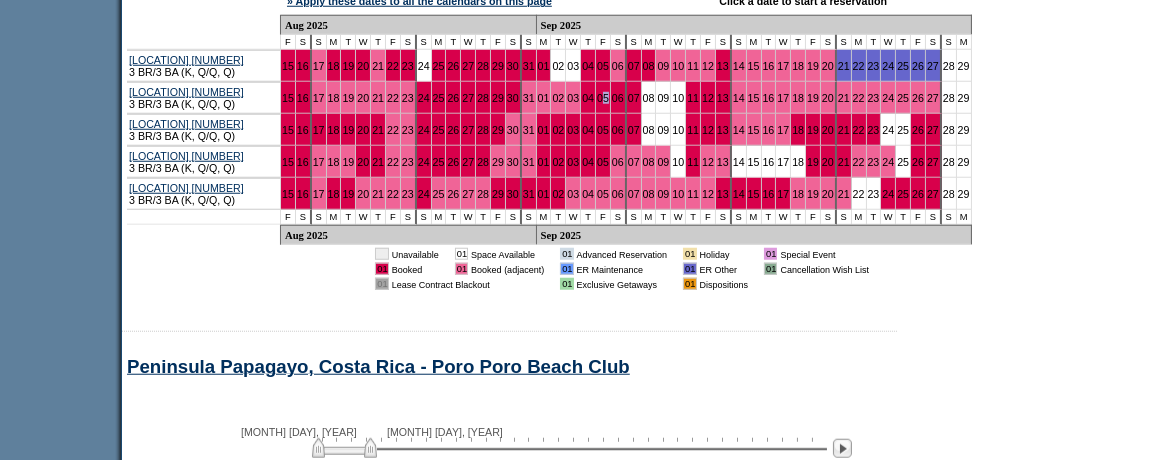 drag, startPoint x: 830, startPoint y: 316, endPoint x: 563, endPoint y: 313, distance: 267.01685 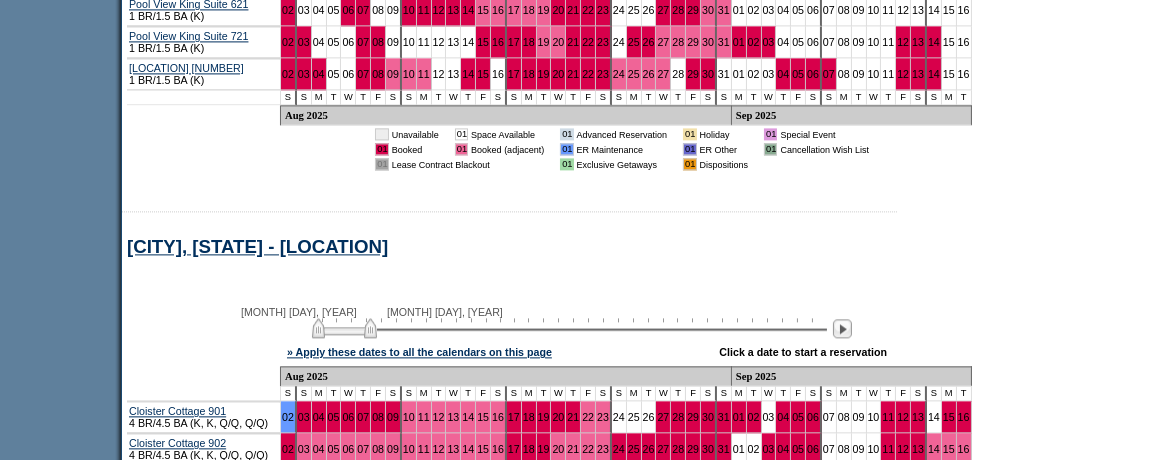 scroll, scrollTop: 20201, scrollLeft: 0, axis: vertical 